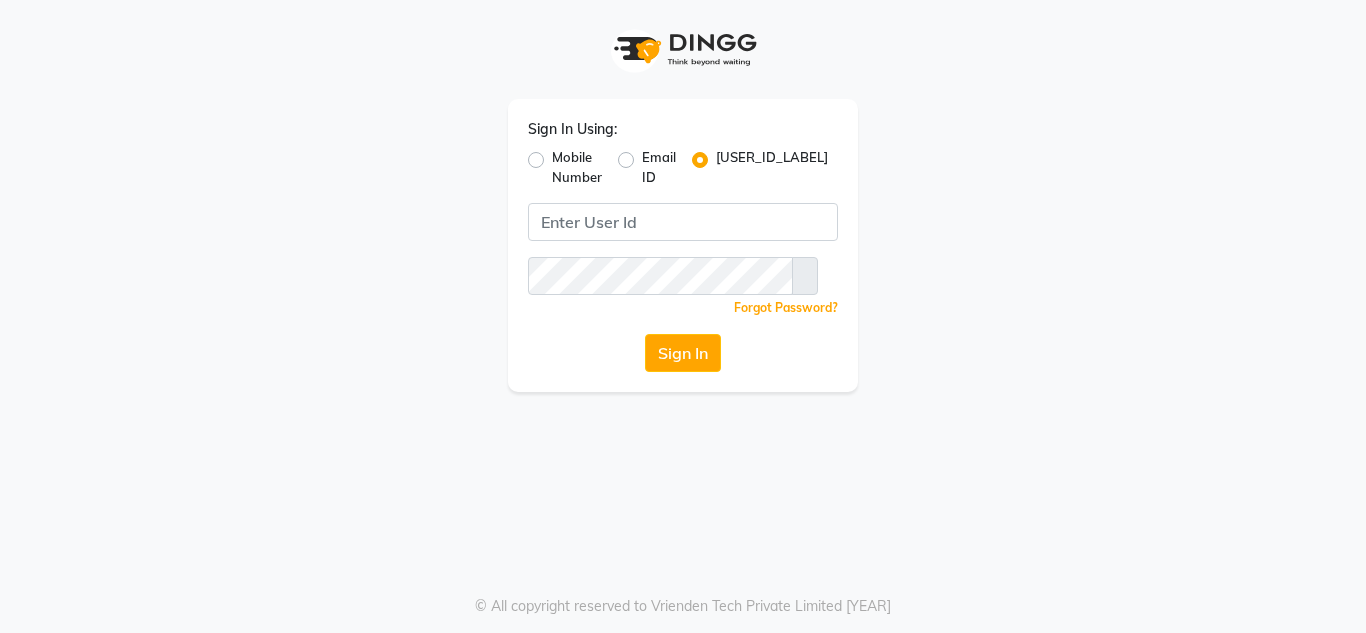 scroll, scrollTop: 0, scrollLeft: 0, axis: both 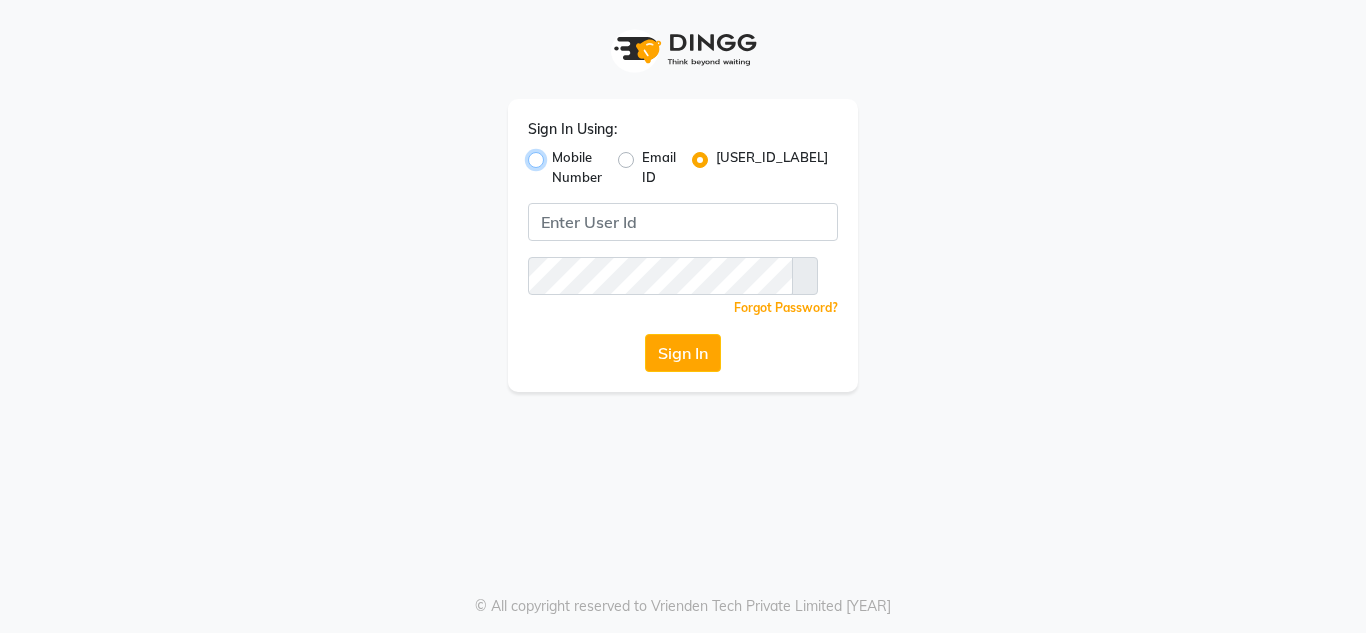 click on "Mobile Number" at bounding box center [558, 154] 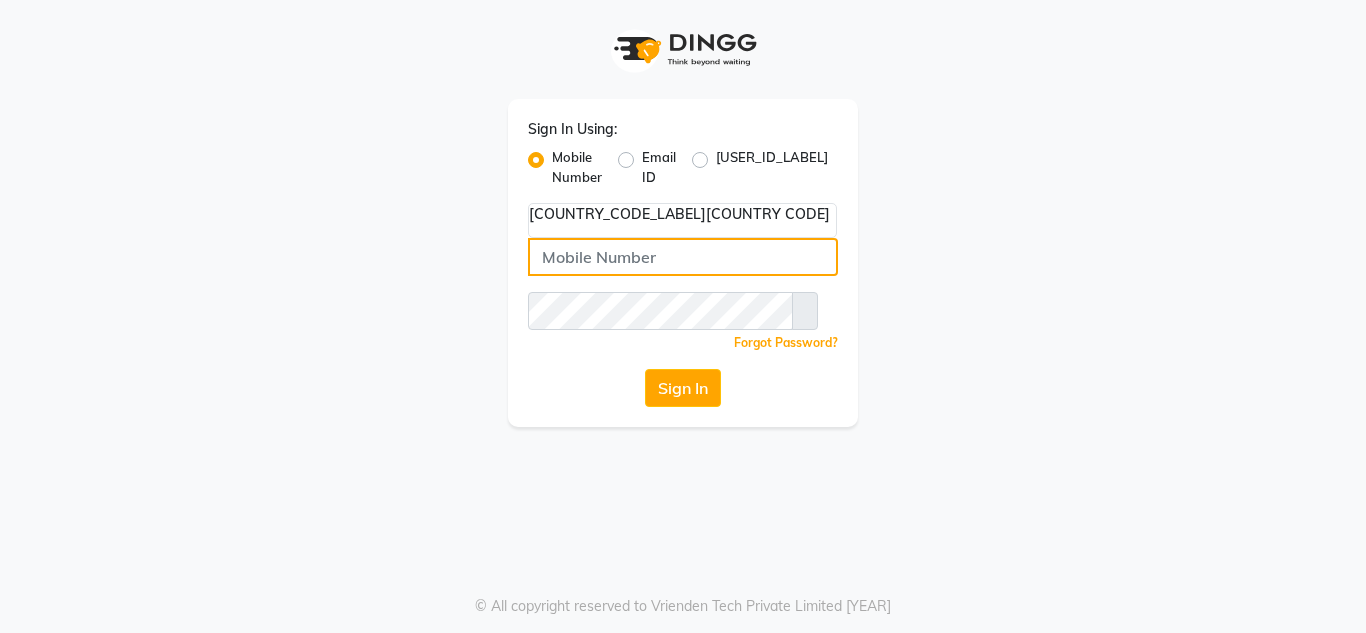 click at bounding box center (683, 257) 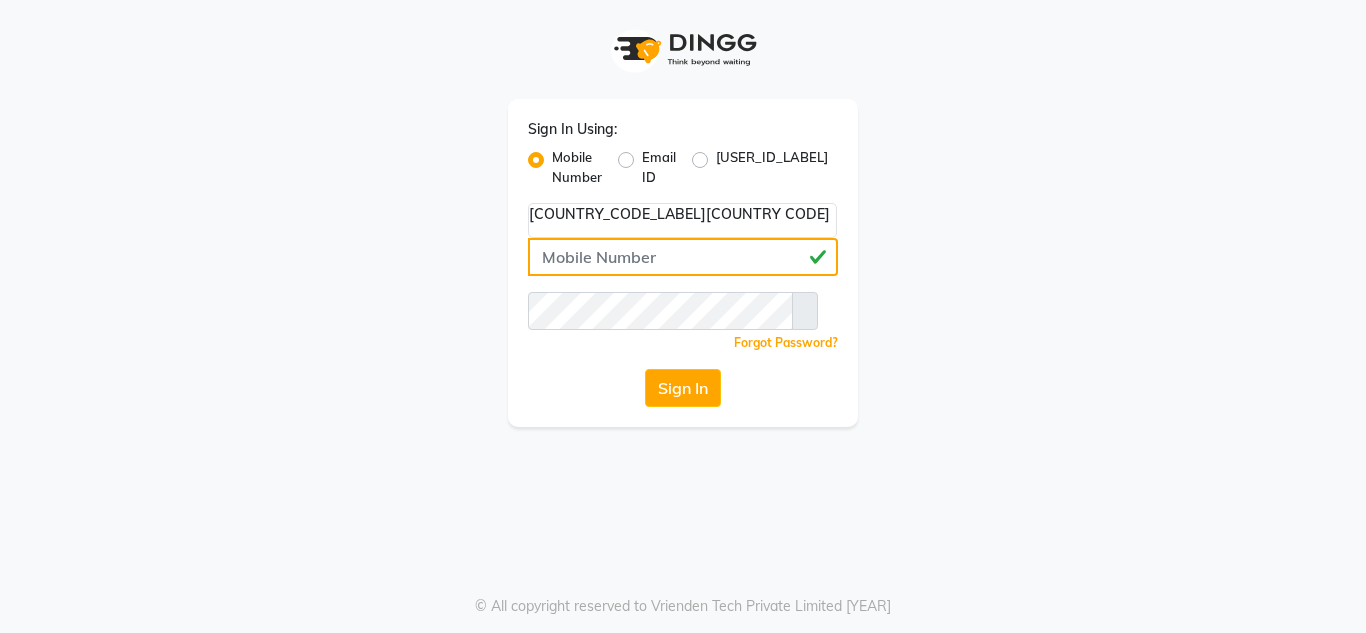 type on "[NUMBER]" 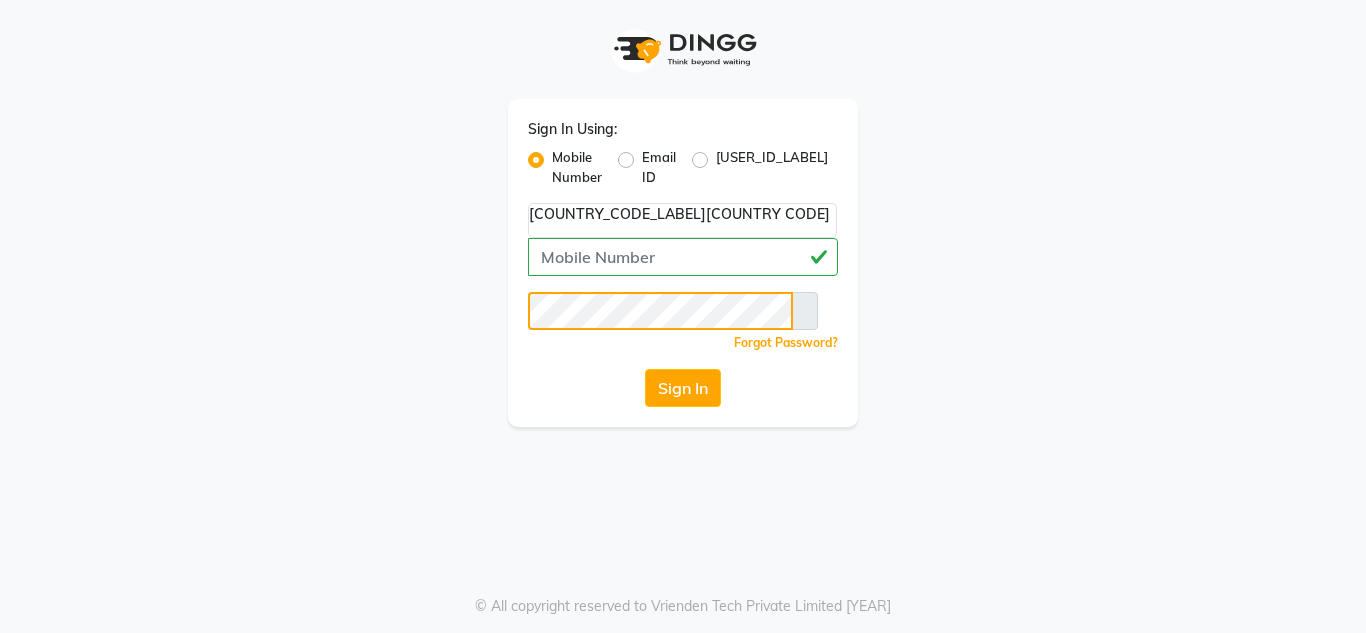click on "Sign In" at bounding box center [683, 388] 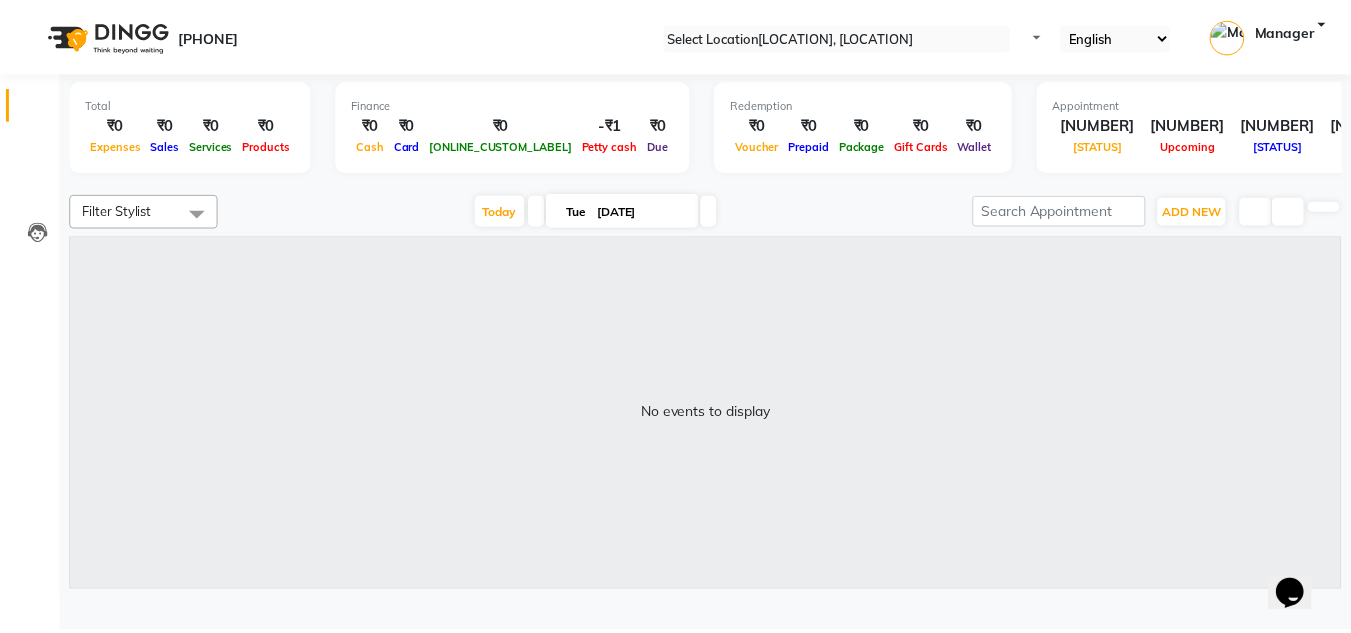 scroll, scrollTop: 0, scrollLeft: 0, axis: both 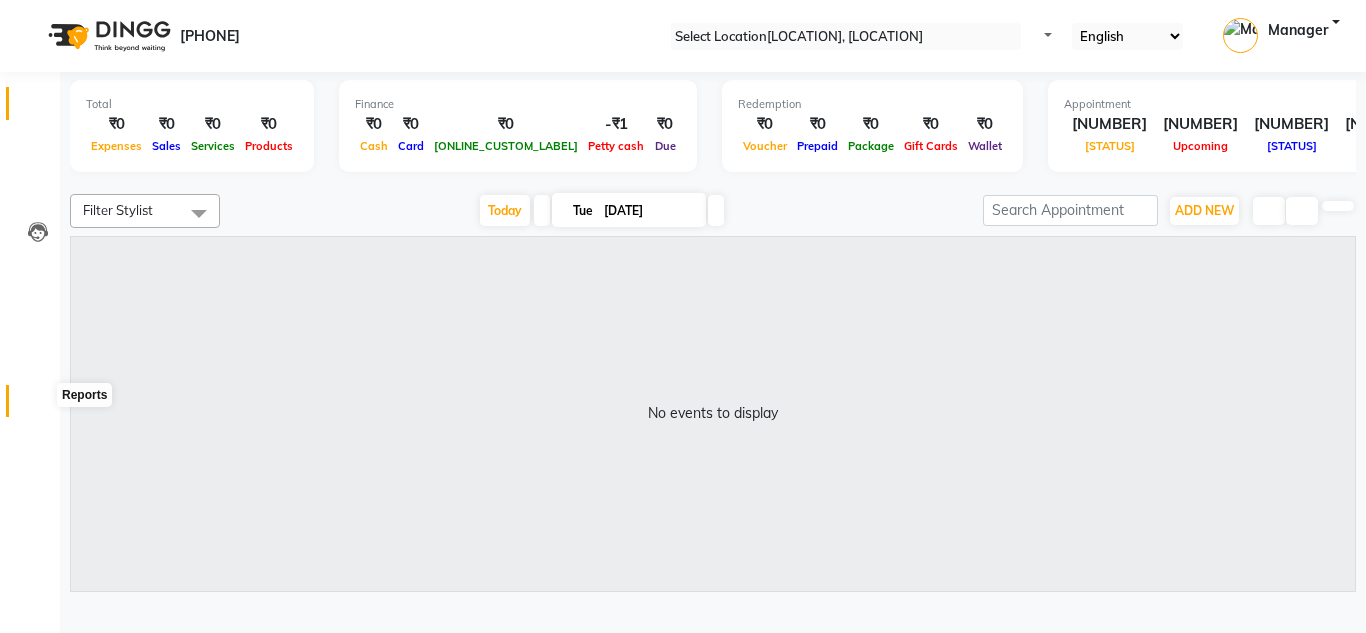 click at bounding box center (38, 406) 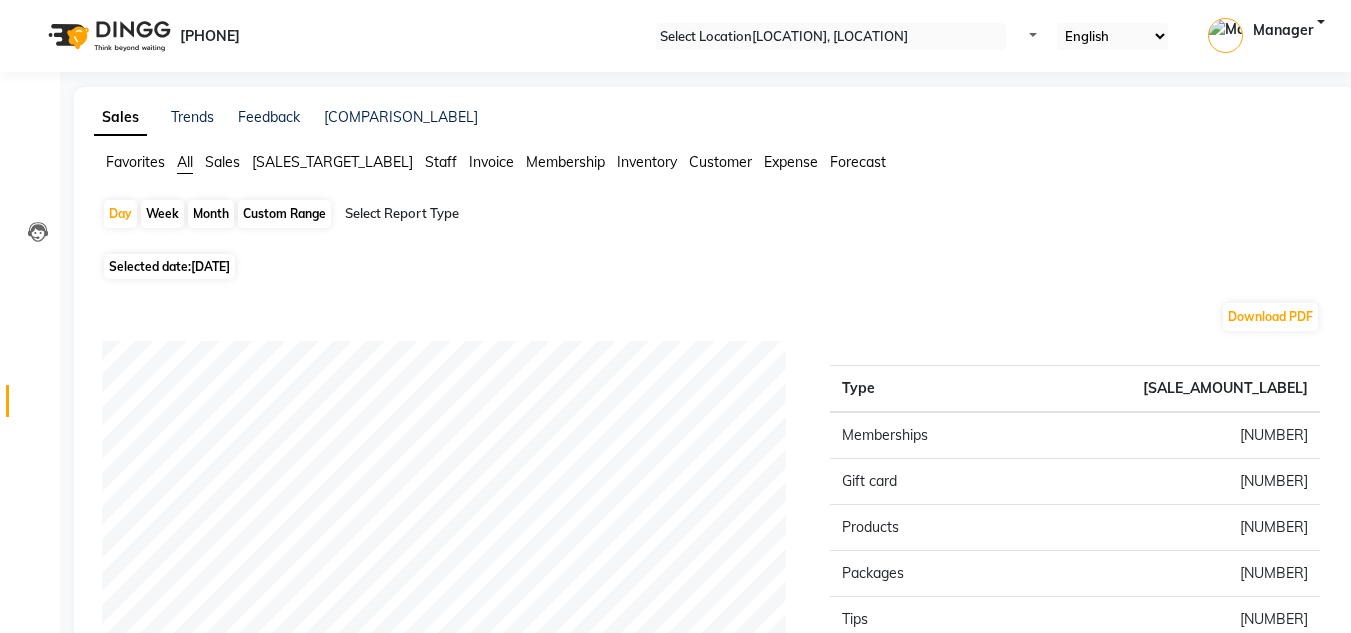 click on "Staff" at bounding box center (135, 162) 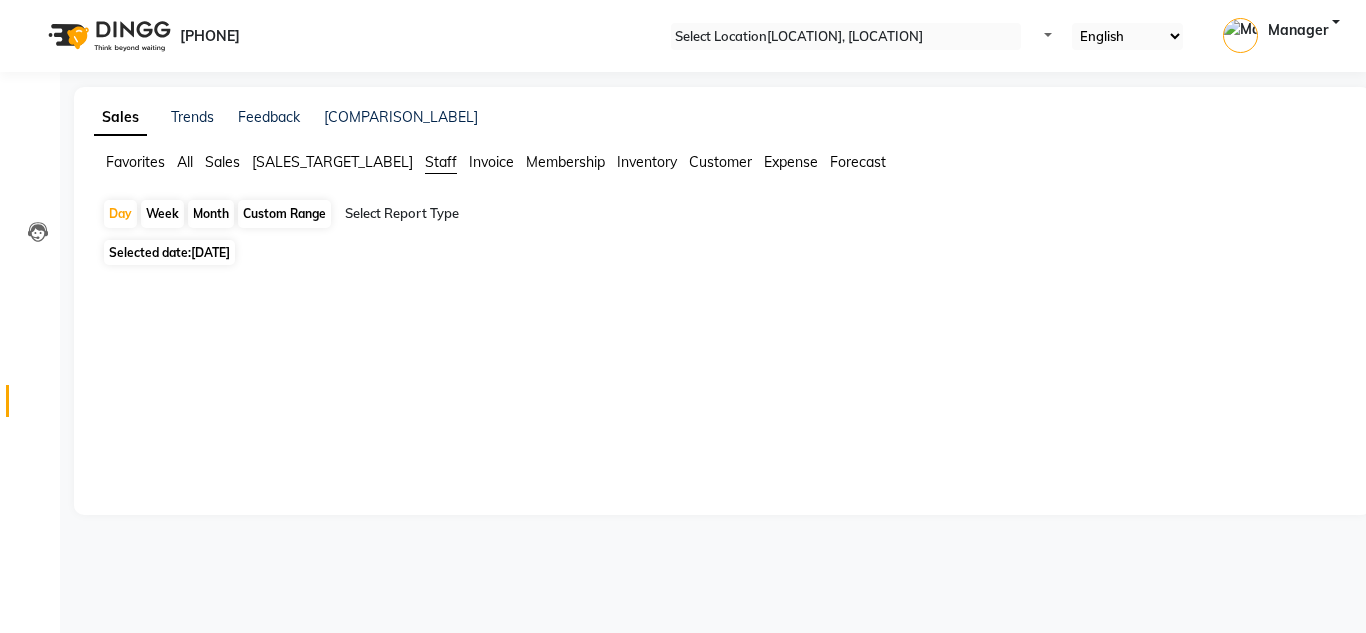 click on "All" at bounding box center (135, 162) 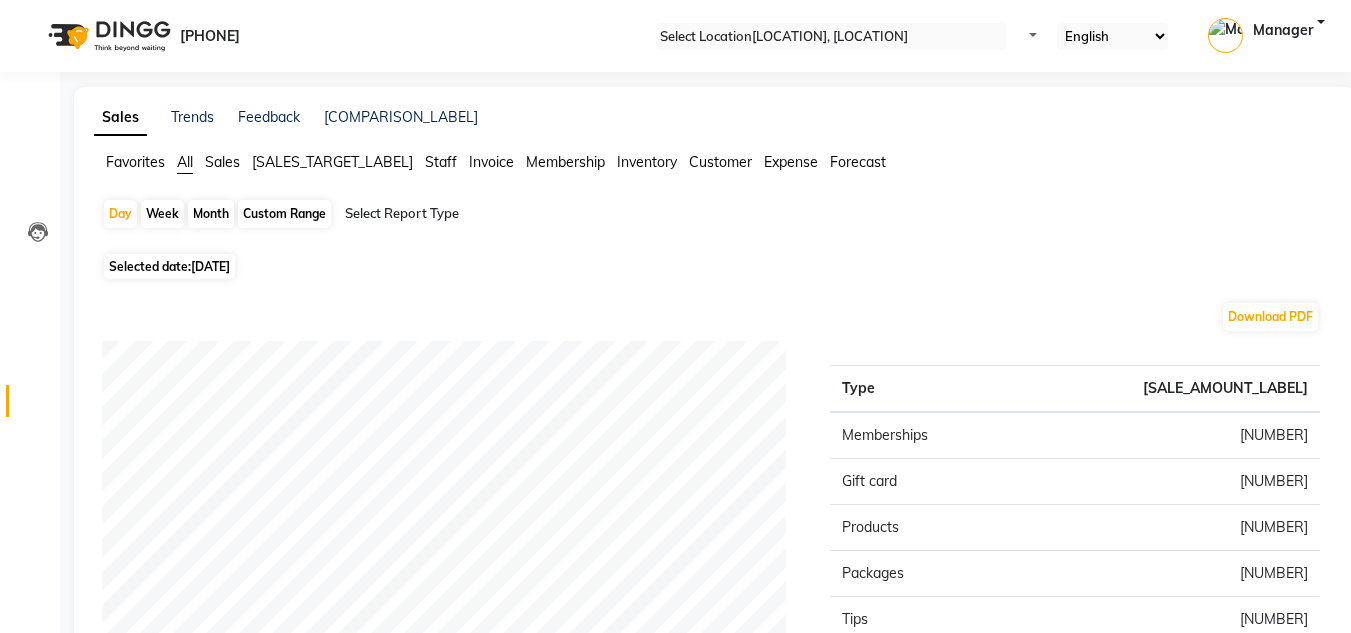 click on "Custom Range" at bounding box center (284, 214) 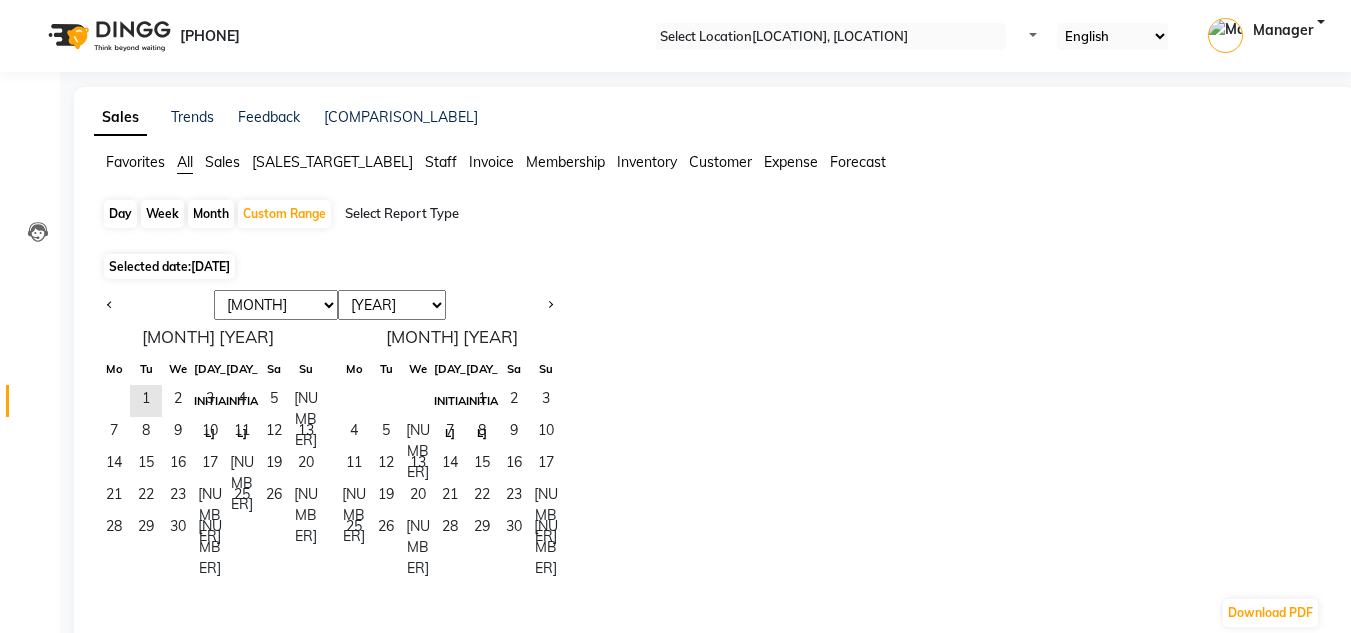 click on "Jan Feb Mar Apr May Jun Jul Aug Sep Oct Nov Dec" at bounding box center (276, 305) 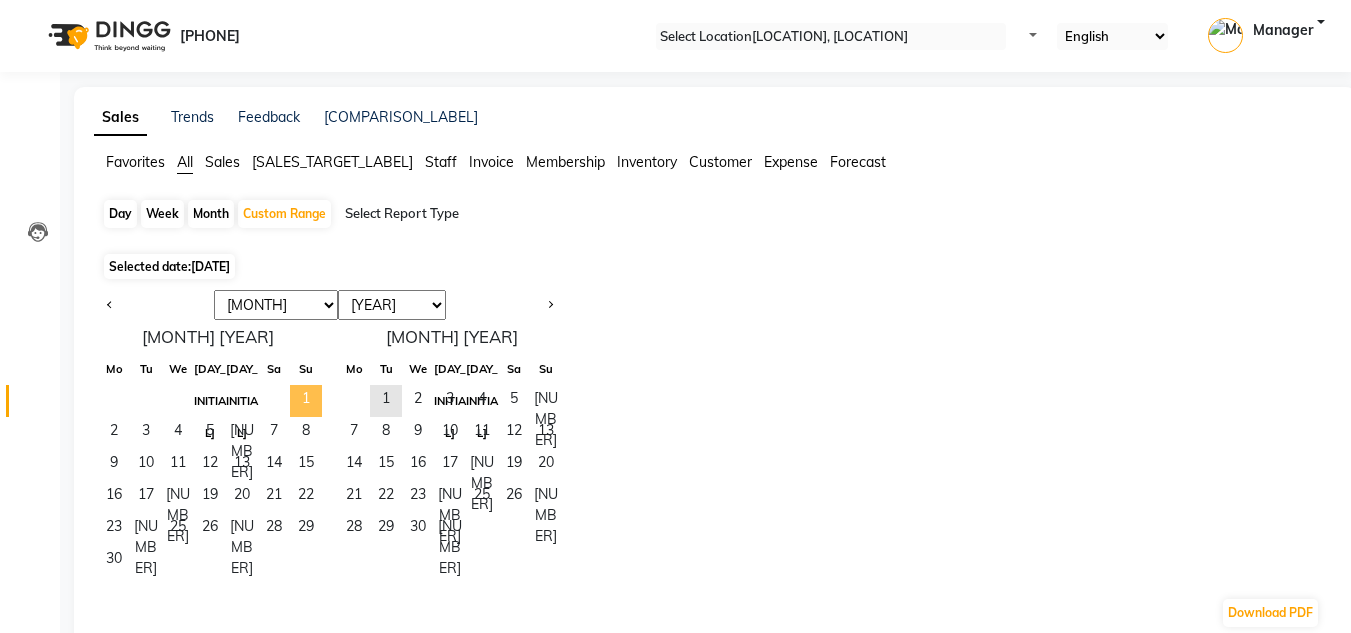 click on "1" at bounding box center [306, 401] 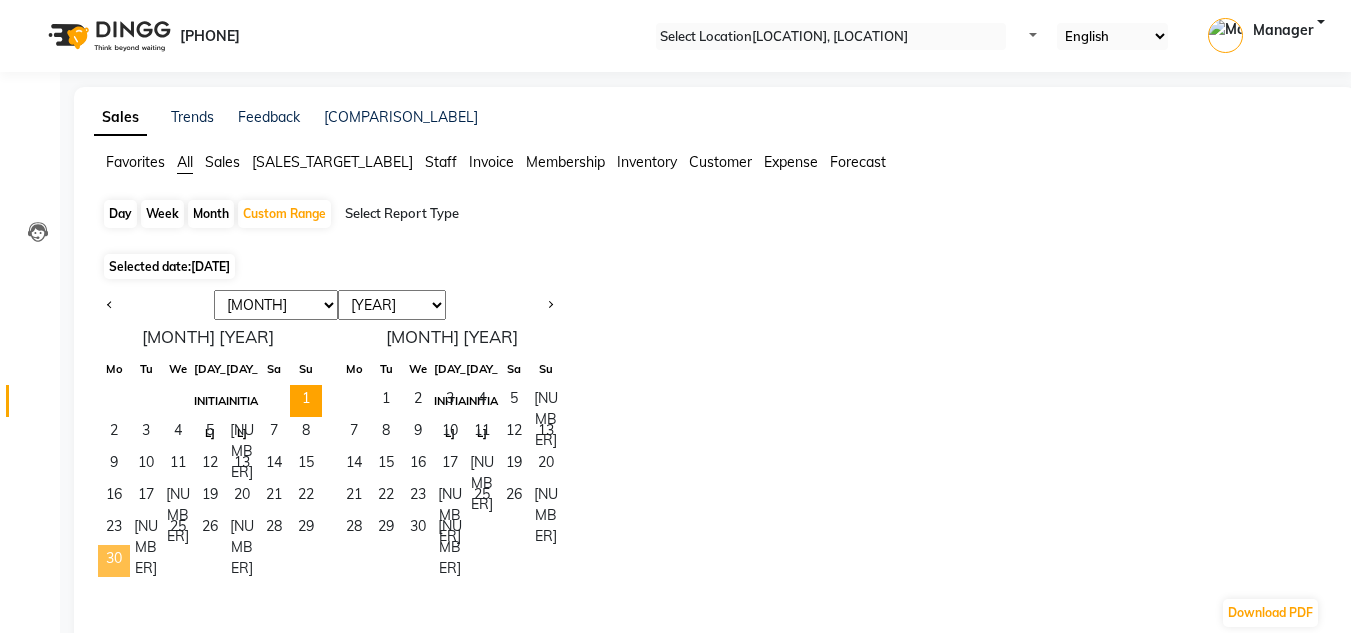 click on "30" at bounding box center (114, 561) 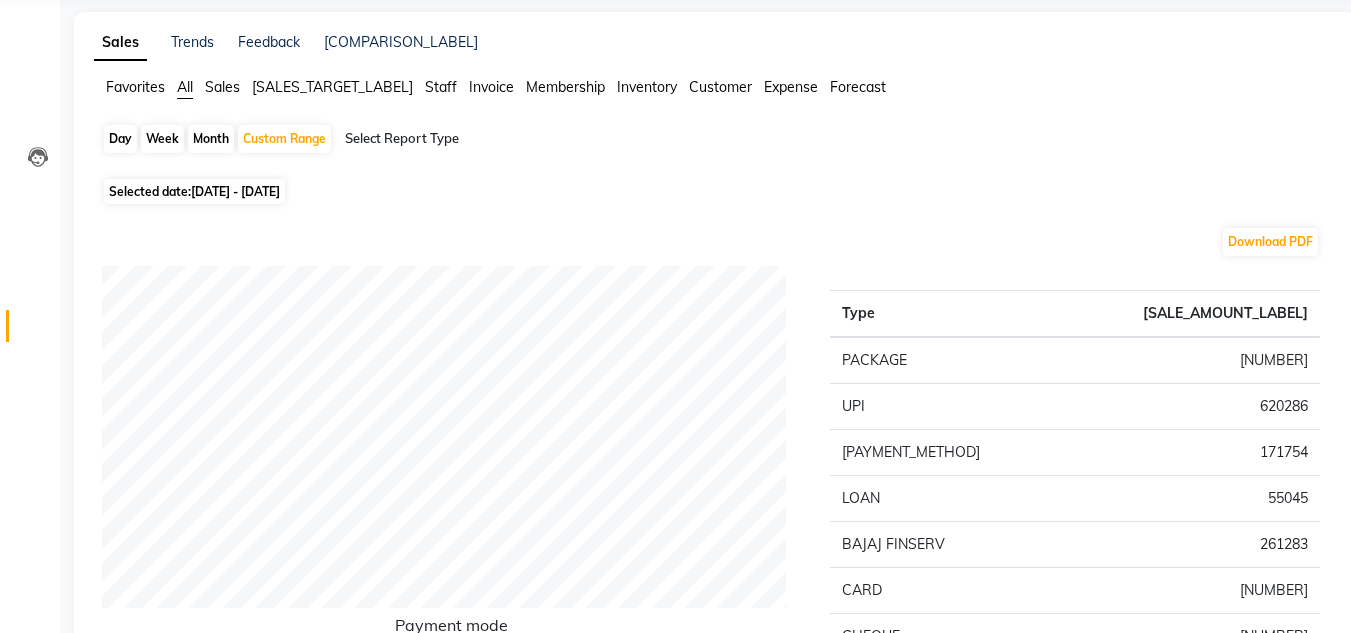 scroll, scrollTop: 0, scrollLeft: 0, axis: both 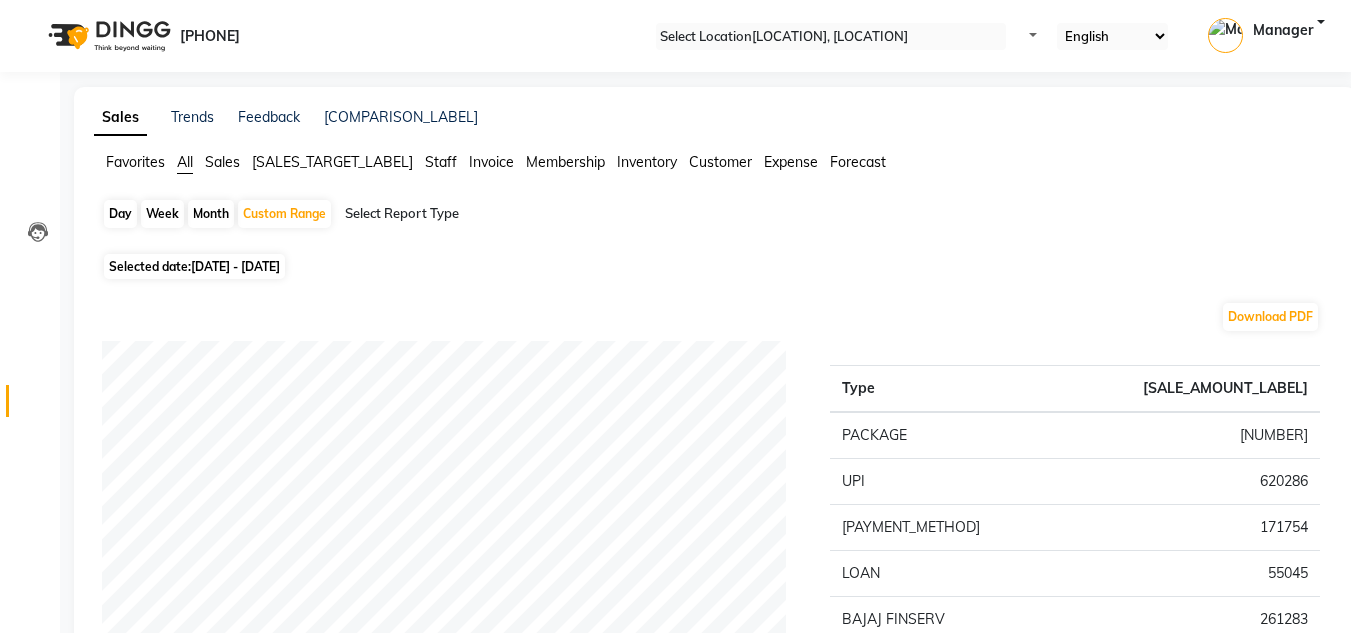 click on "Day" at bounding box center [120, 214] 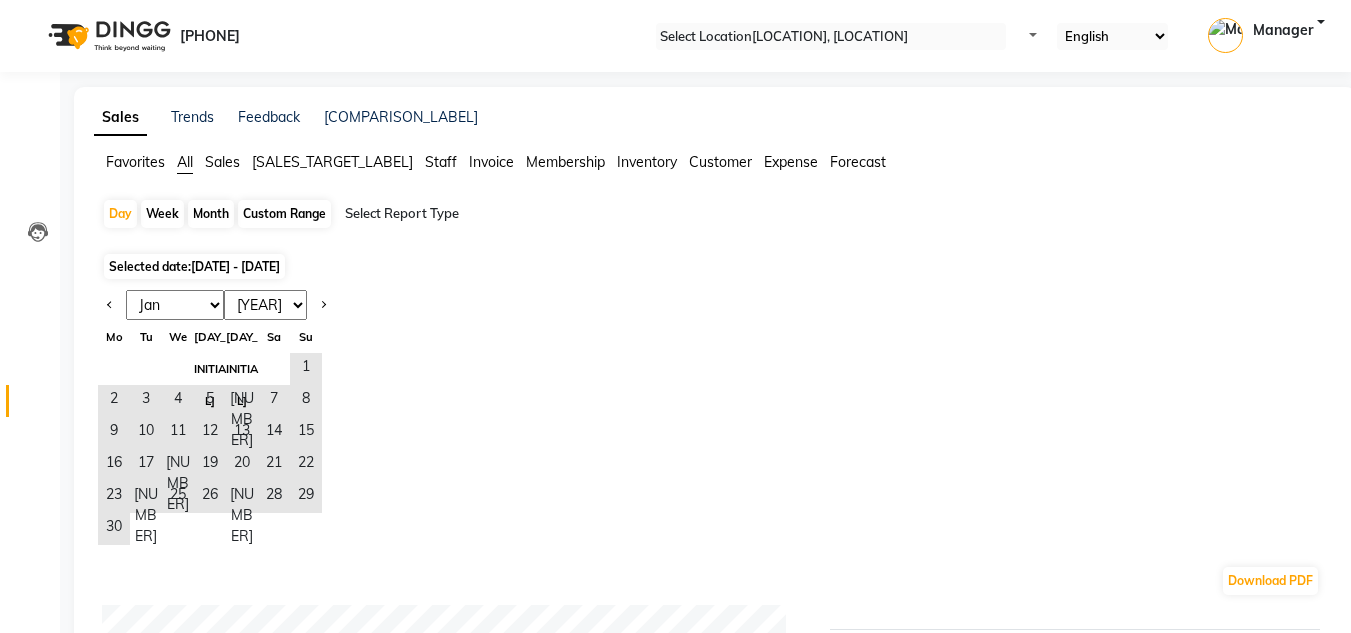 click on "Staff" at bounding box center (135, 162) 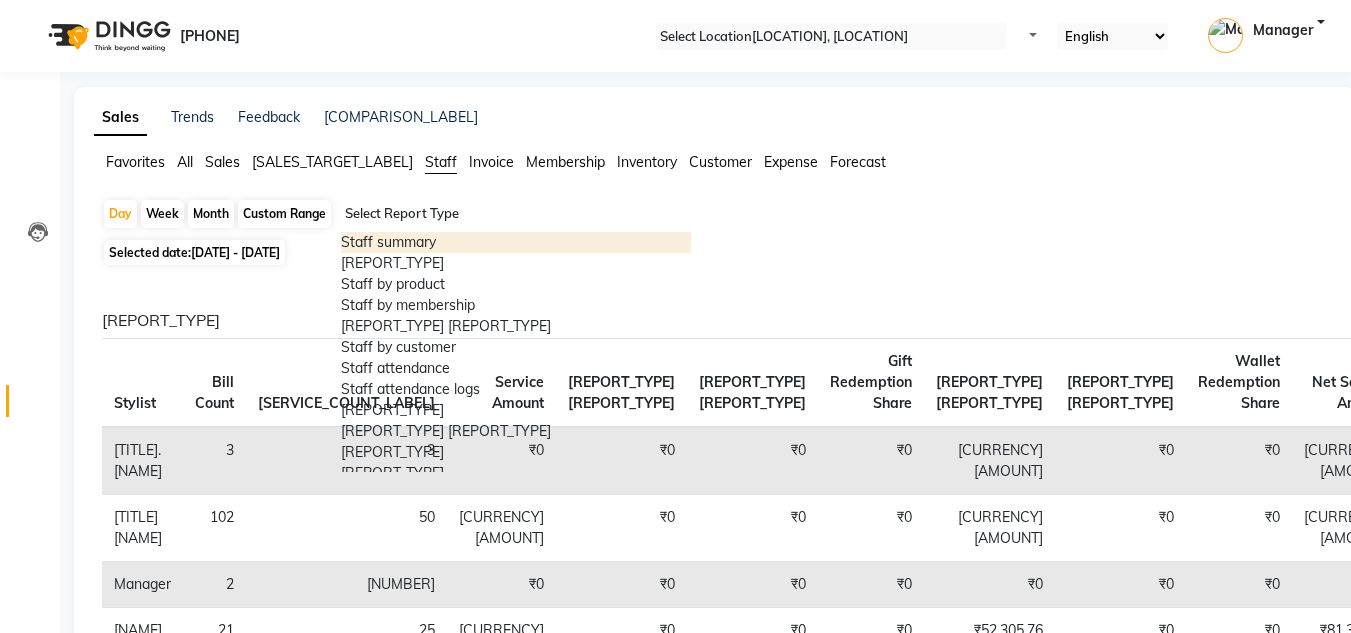 drag, startPoint x: 401, startPoint y: 210, endPoint x: 409, endPoint y: 237, distance: 28.160255 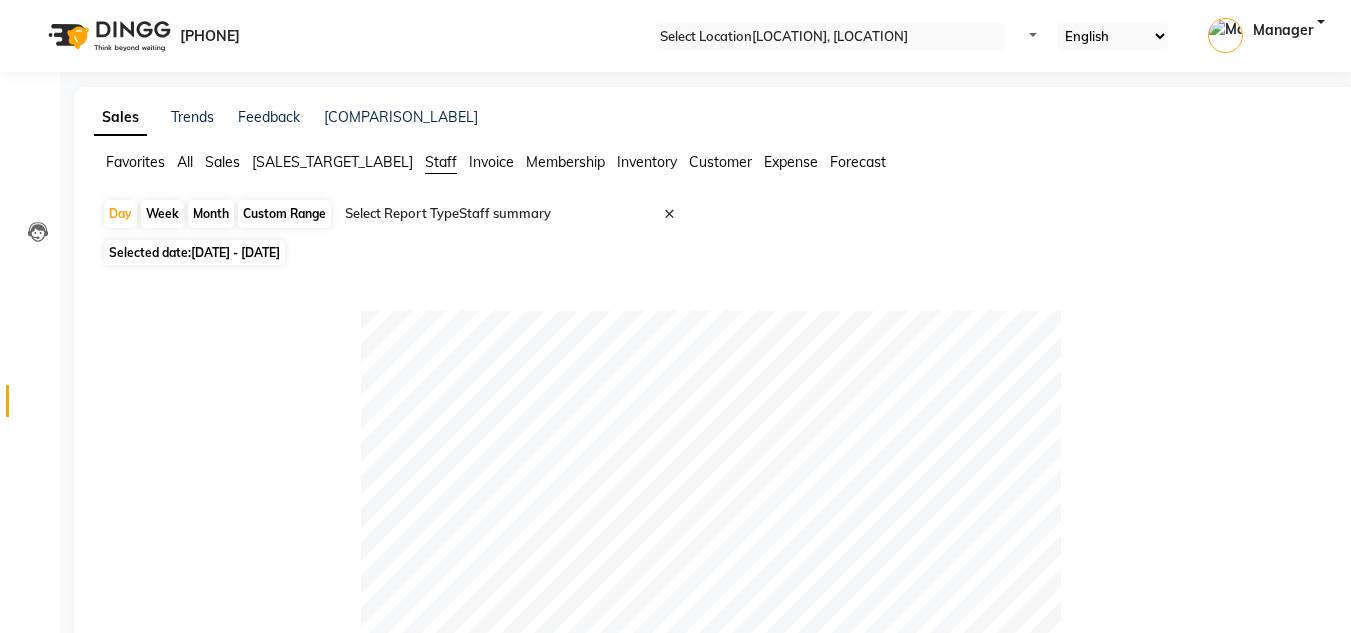 click on "Selected date: [DATE] - [DATE]" at bounding box center [194, 252] 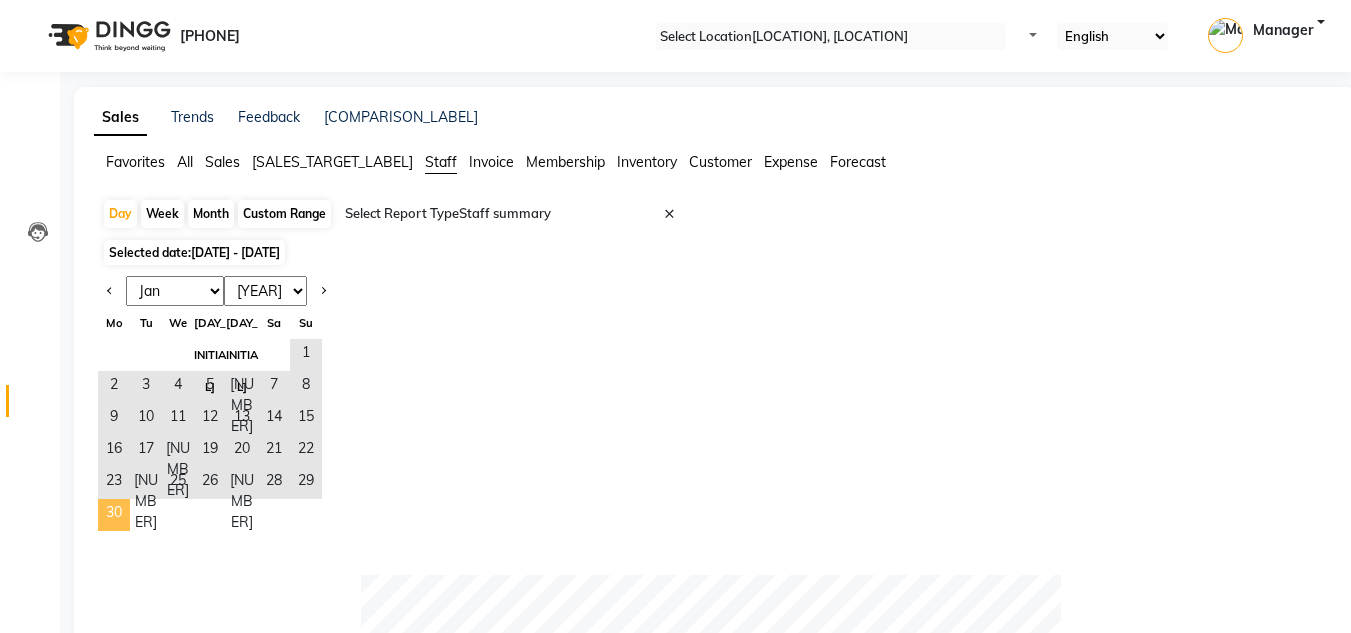 click on "30" at bounding box center [114, 515] 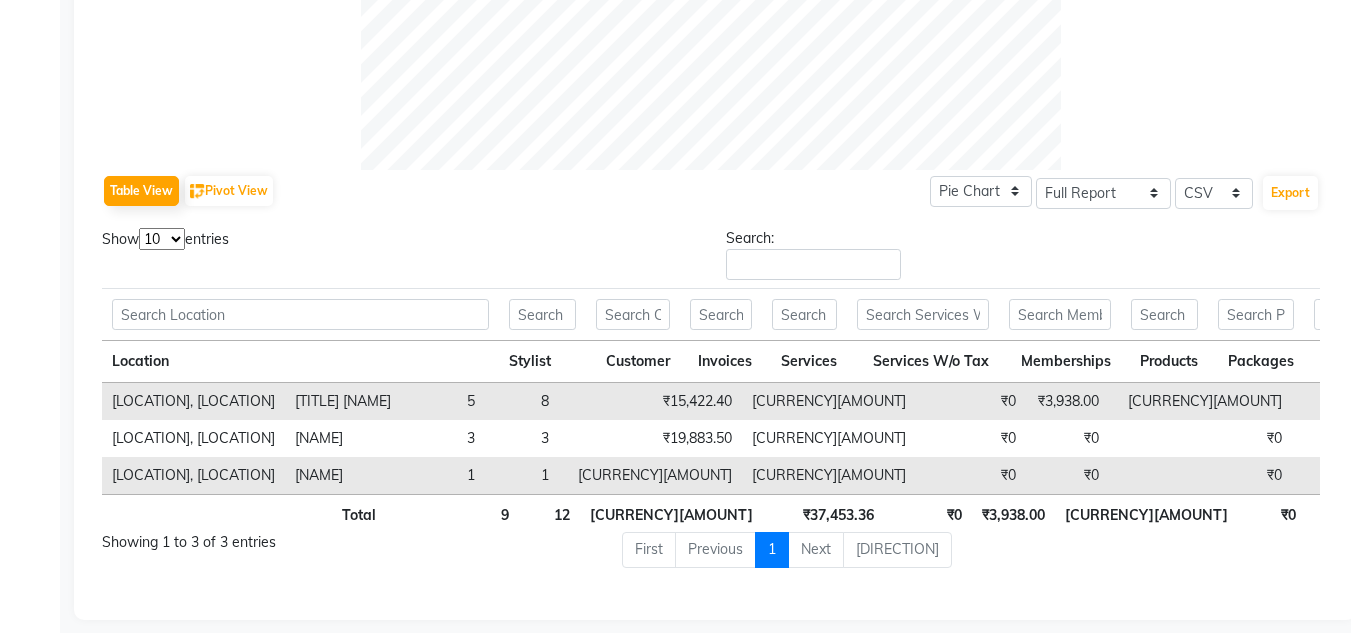 scroll, scrollTop: 869, scrollLeft: 0, axis: vertical 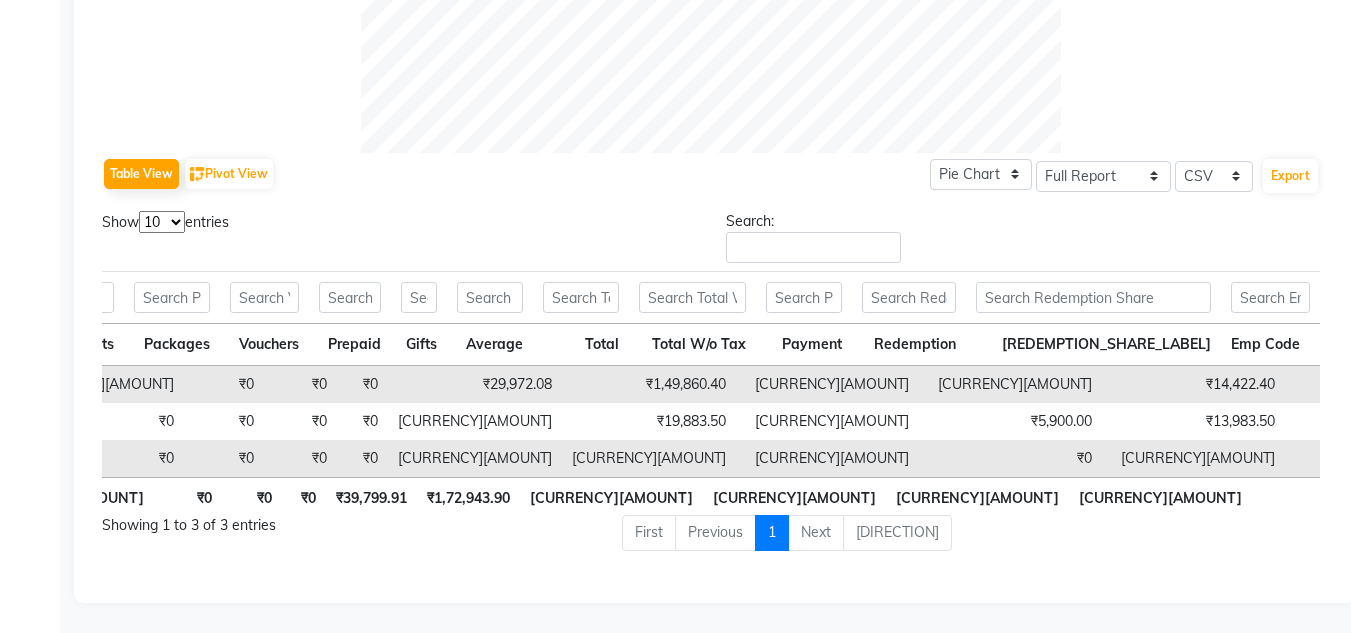 click on "₹14,422.40" at bounding box center [1193, 384] 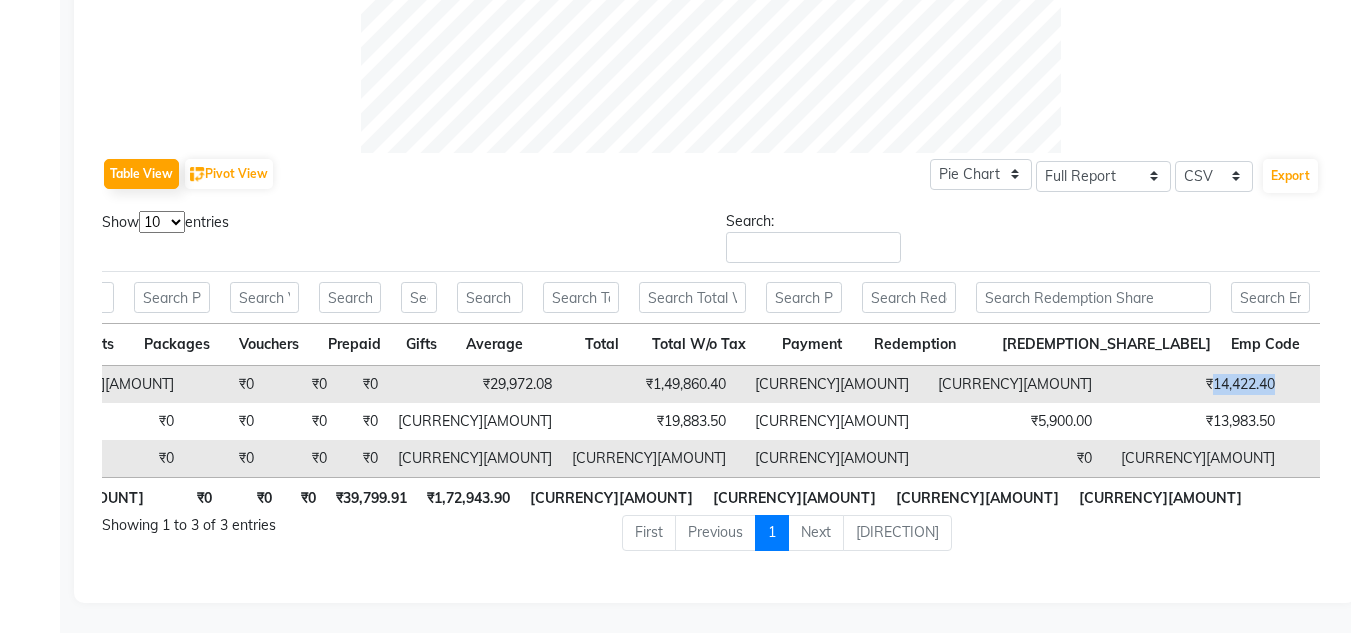 click on "₹14,422.40" at bounding box center [1193, 384] 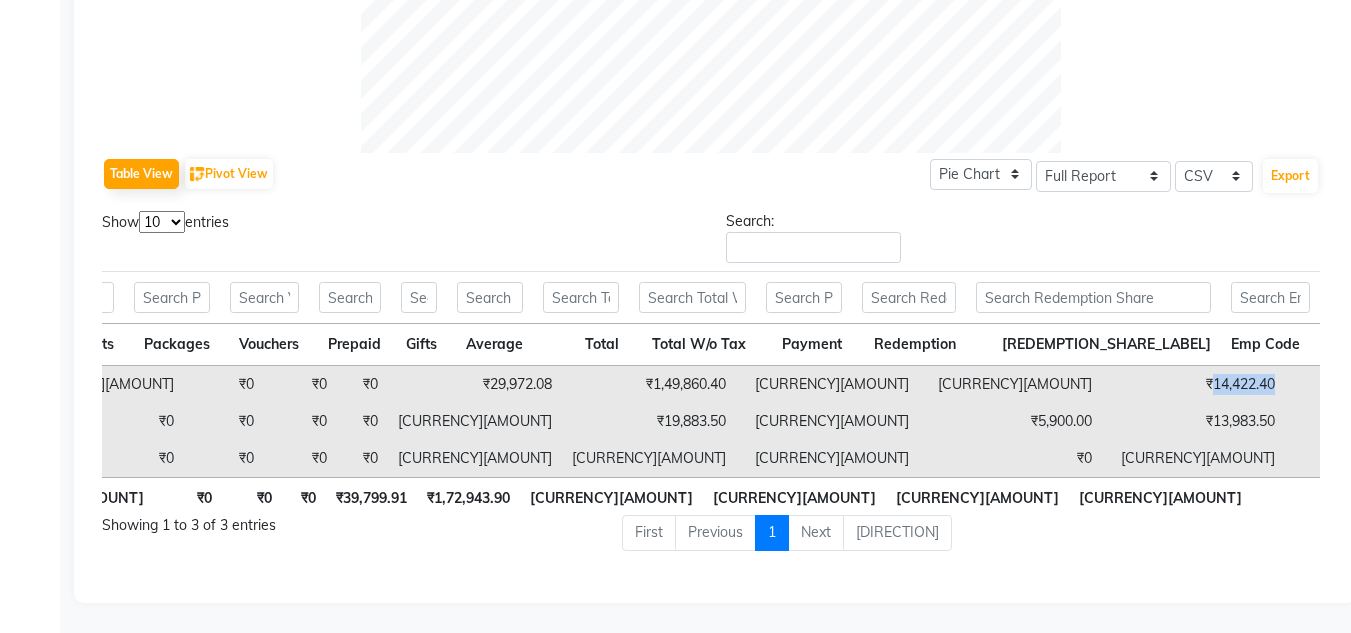 scroll, scrollTop: 0, scrollLeft: 651, axis: horizontal 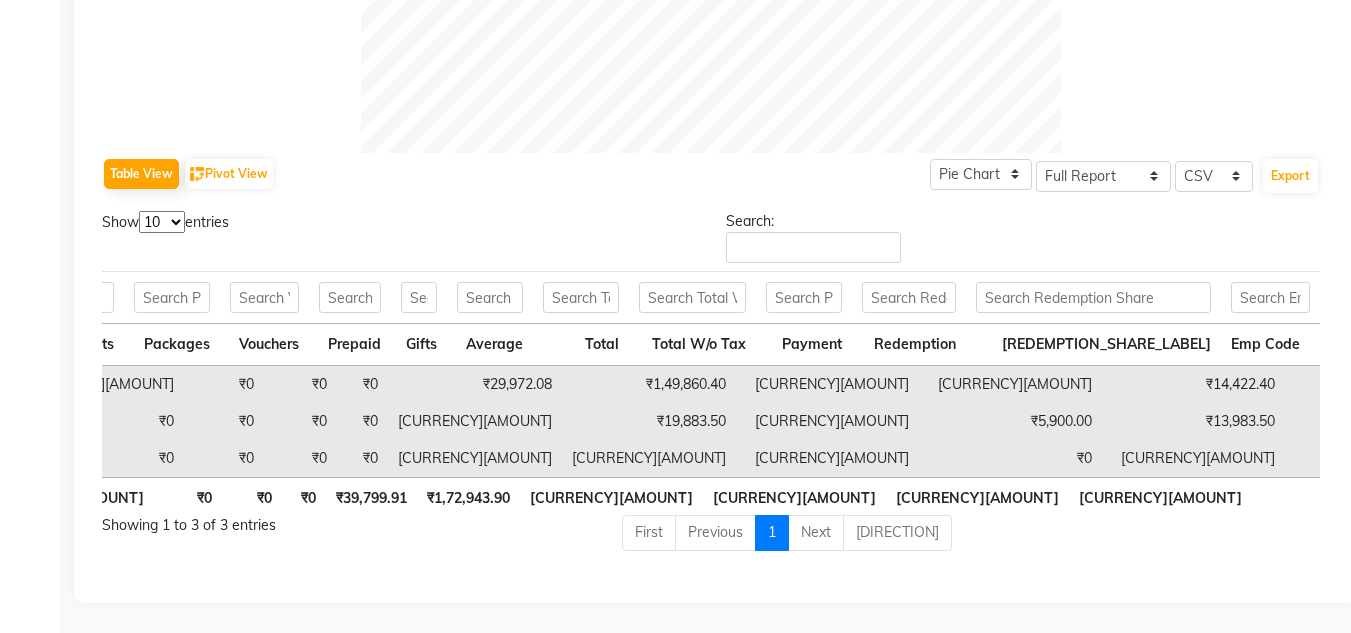 click on "₹13,983.50" at bounding box center [1193, 421] 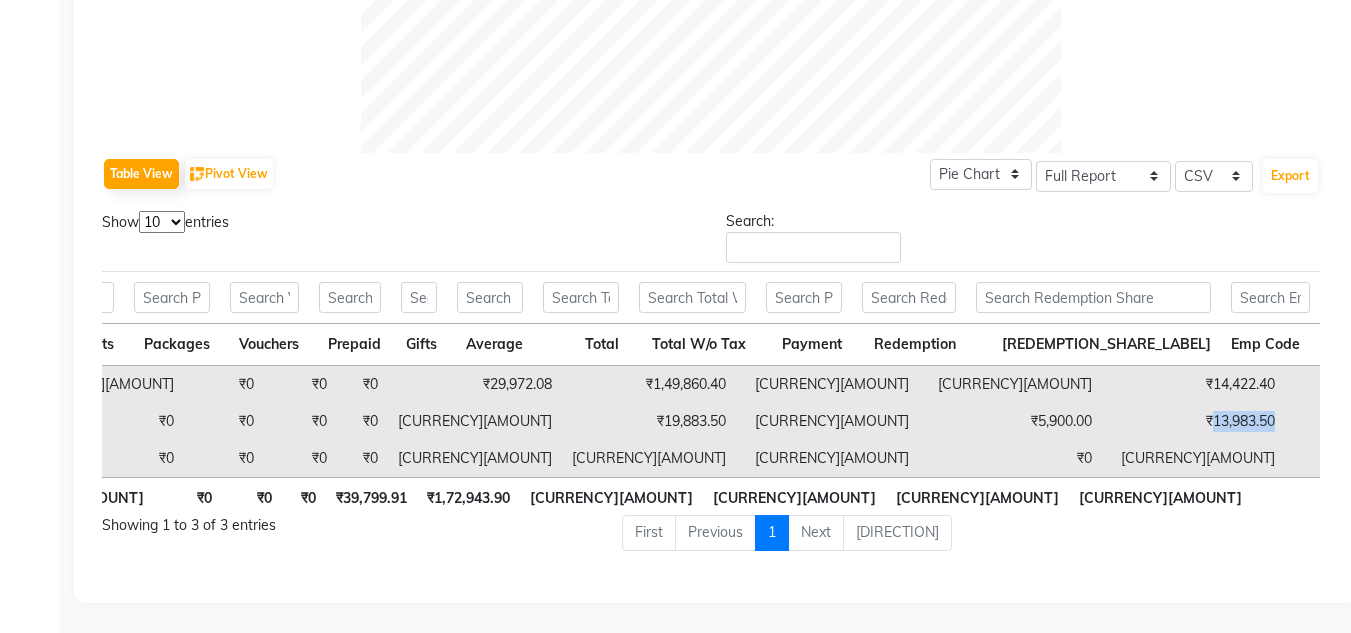 click on "₹13,983.50" at bounding box center (1193, 421) 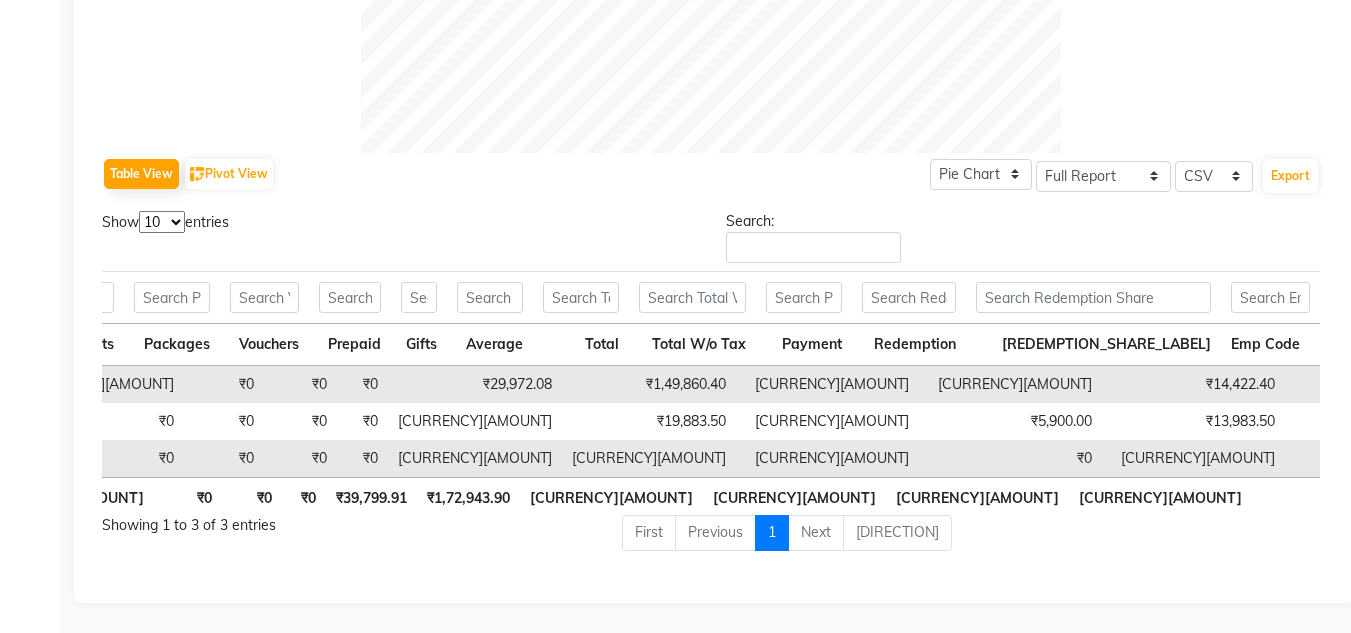 click on "[CURRENCY][AMOUNT]" at bounding box center (1193, 384) 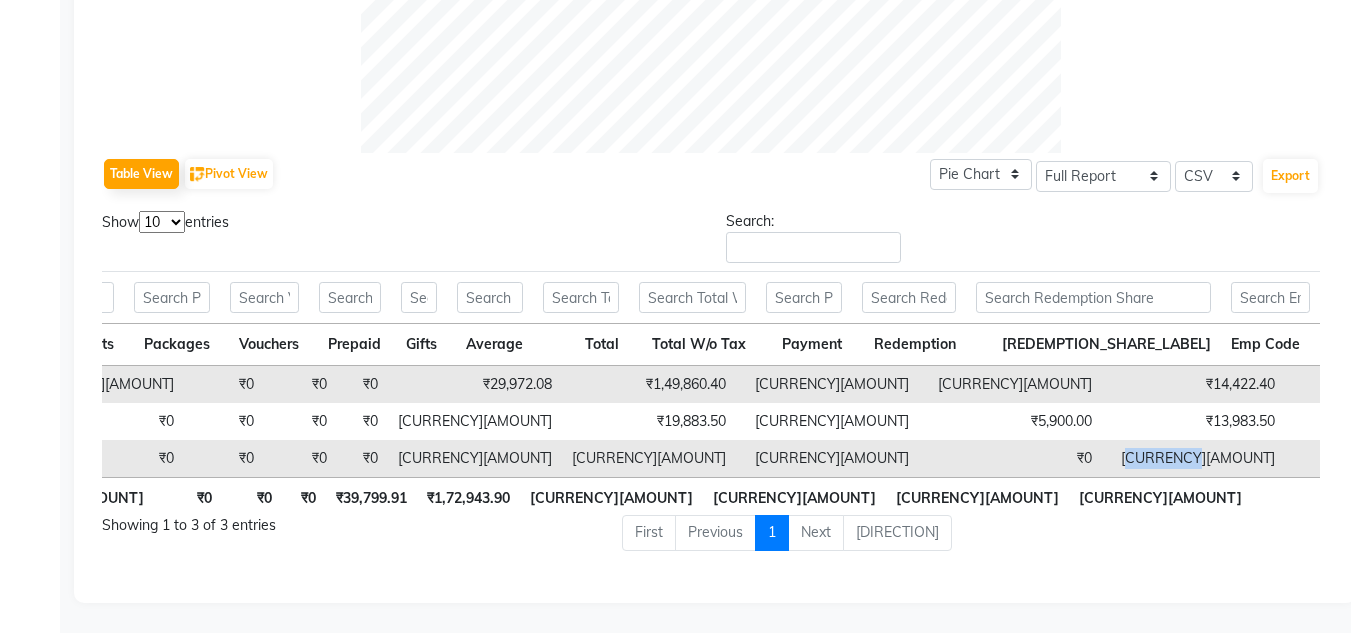 click on "[CURRENCY][AMOUNT]" at bounding box center [1193, 384] 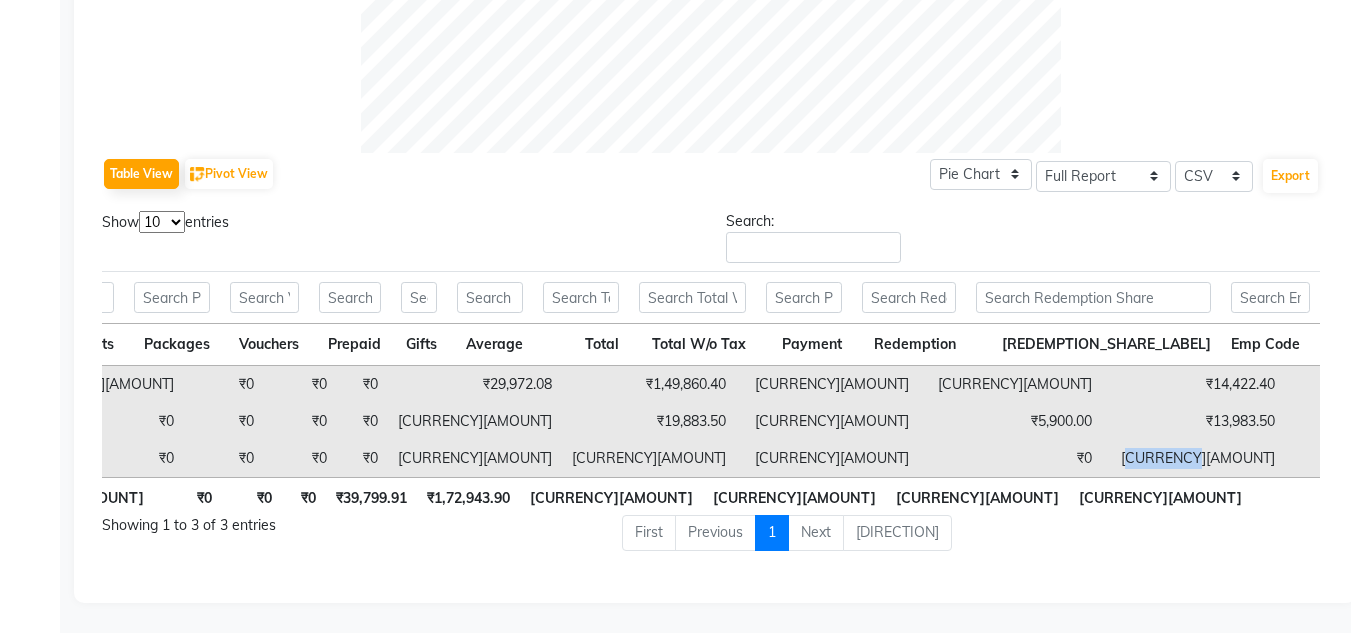 scroll, scrollTop: 0, scrollLeft: 349, axis: horizontal 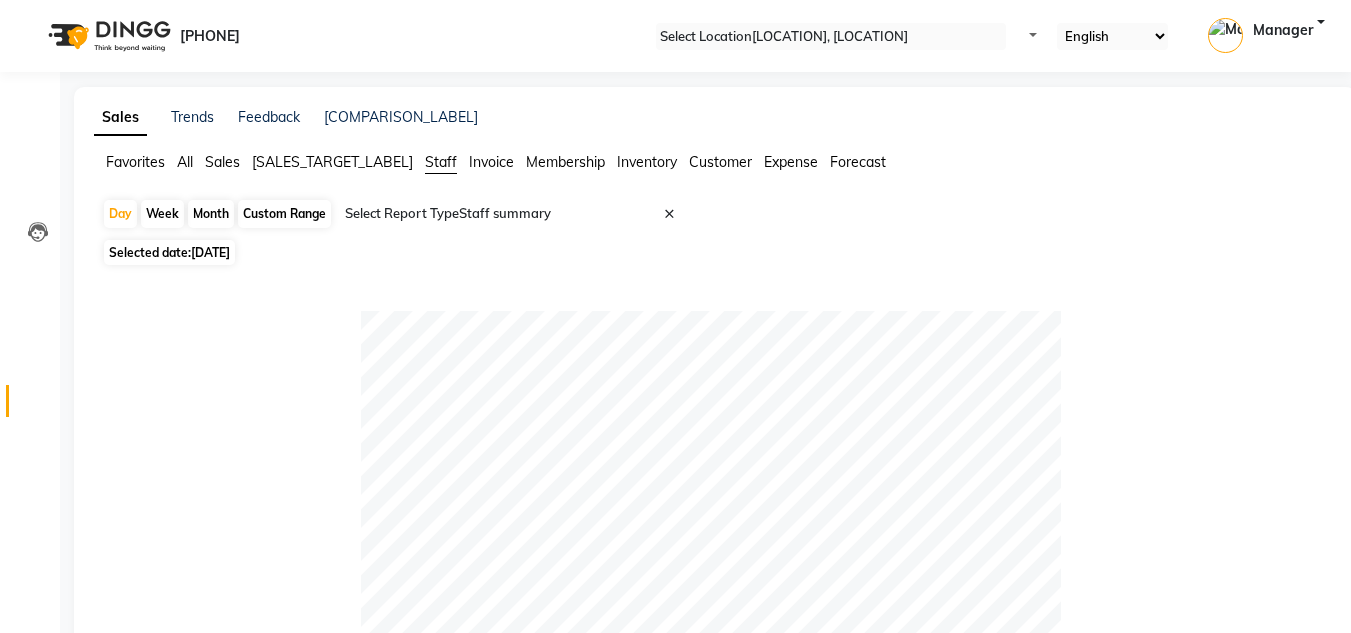 click on "Custom Range" at bounding box center (284, 214) 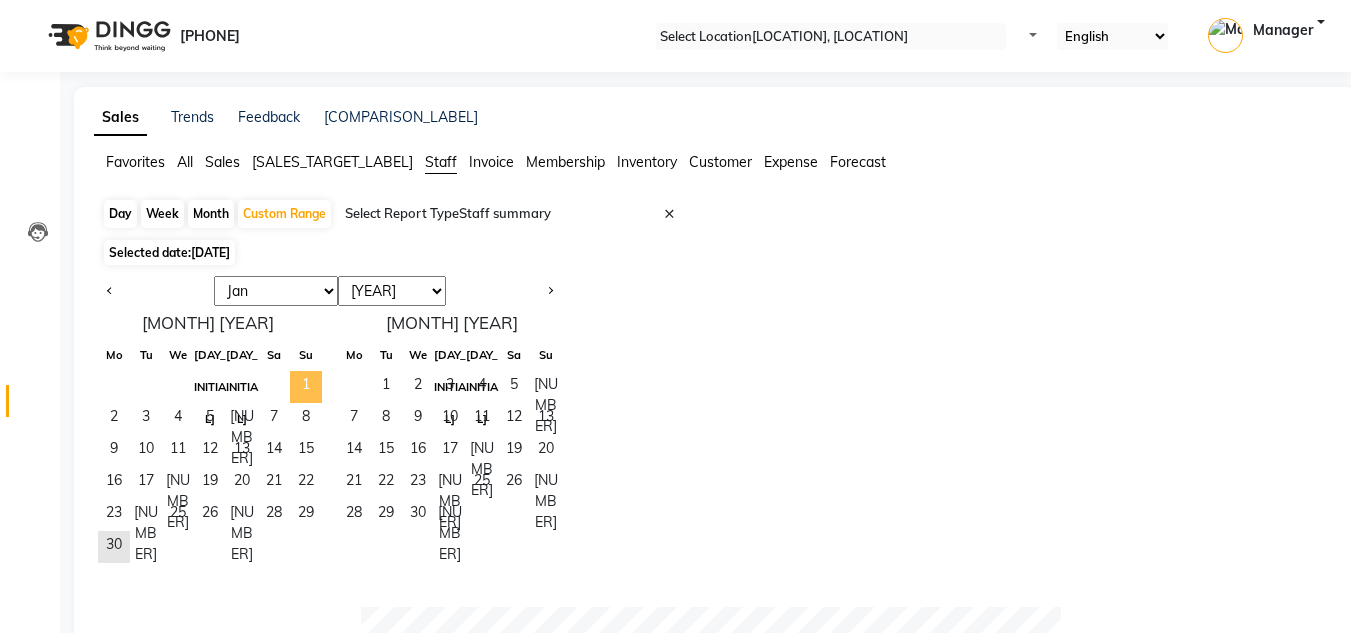 click on "1" at bounding box center [306, 387] 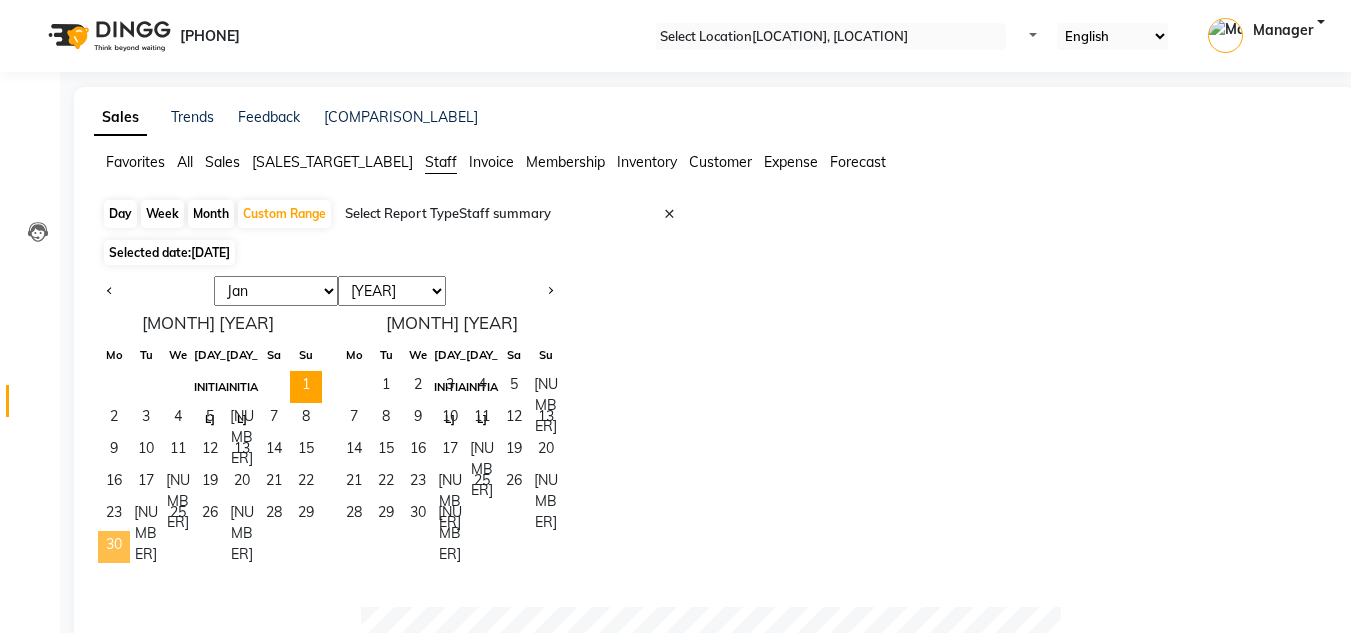 click on "30" at bounding box center [114, 547] 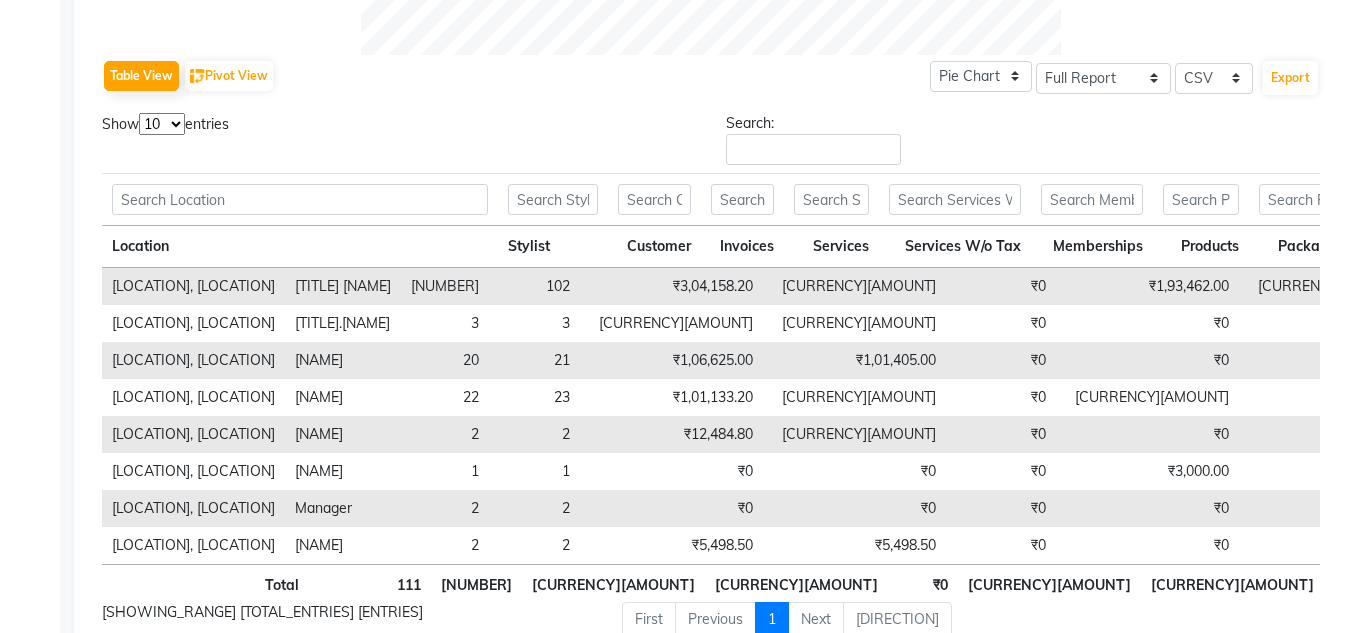 scroll, scrollTop: 966, scrollLeft: 0, axis: vertical 